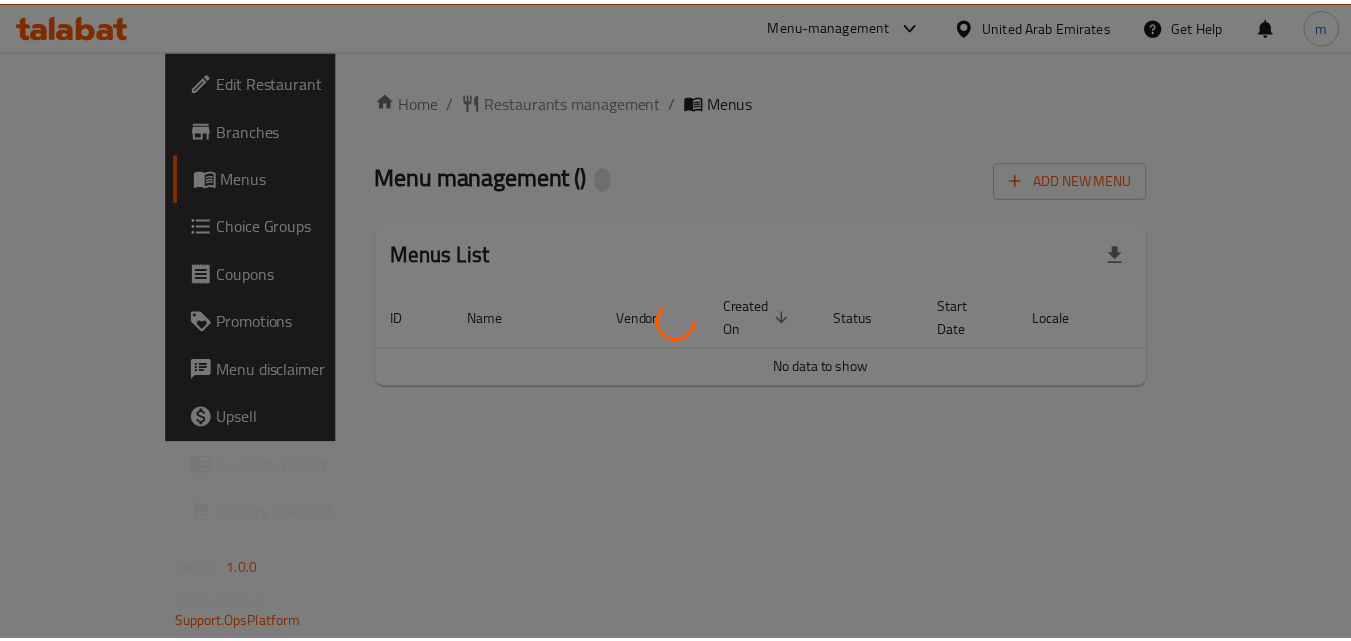 scroll, scrollTop: 0, scrollLeft: 0, axis: both 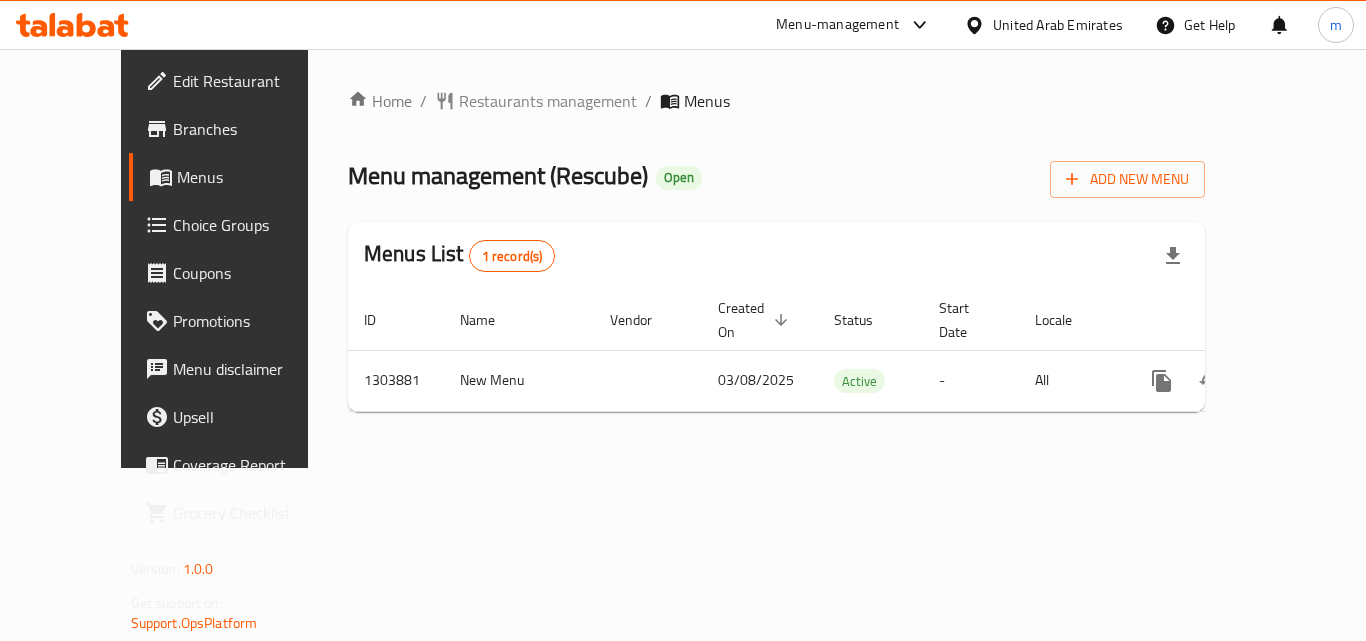 click on "United Arab Emirates" at bounding box center [1058, 25] 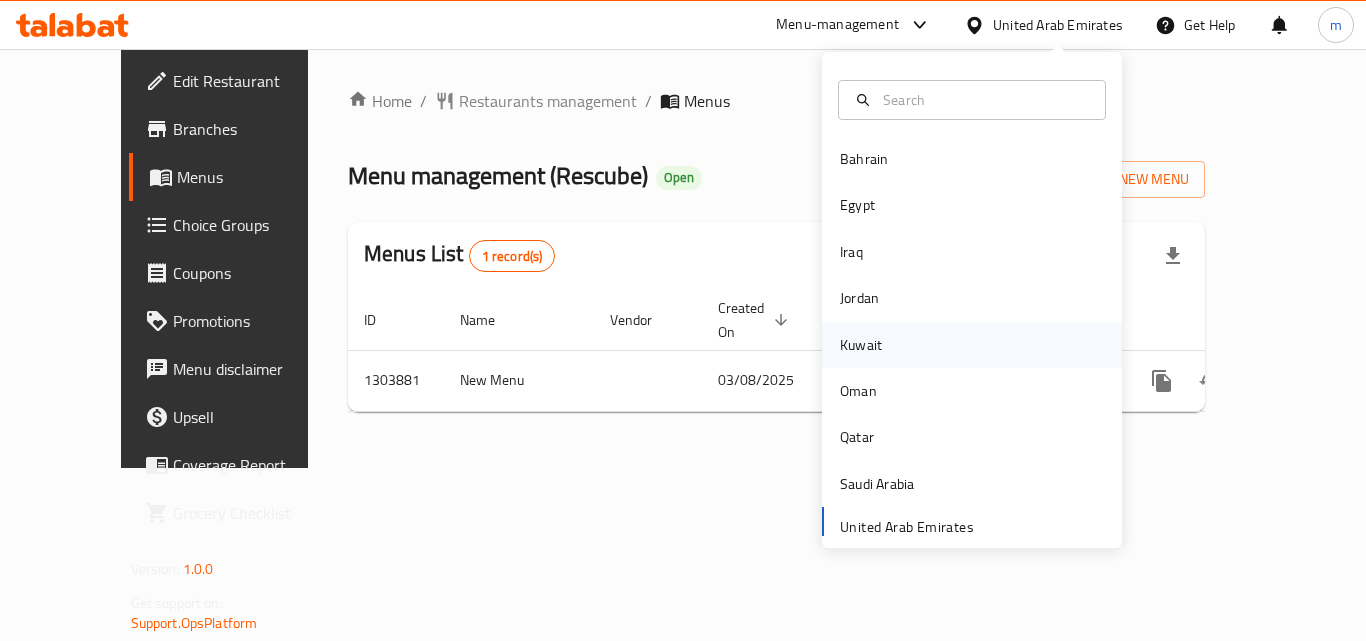 click on "Kuwait" at bounding box center (861, 345) 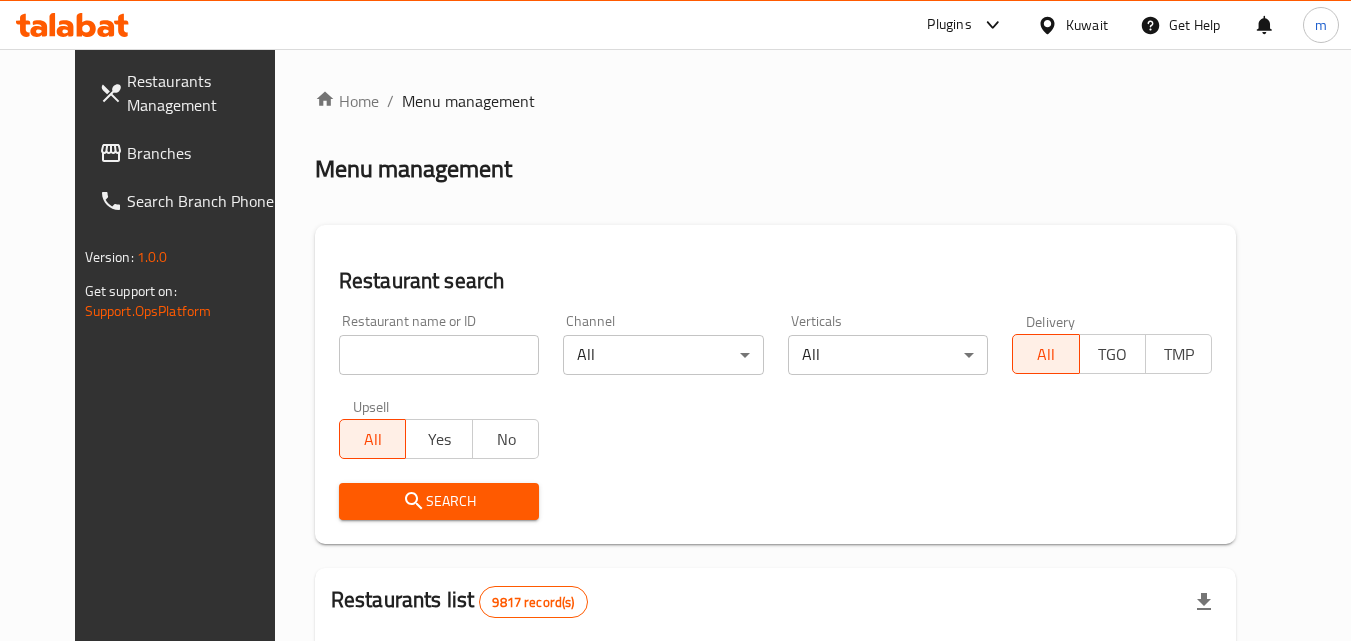 click on "Branches" at bounding box center (206, 153) 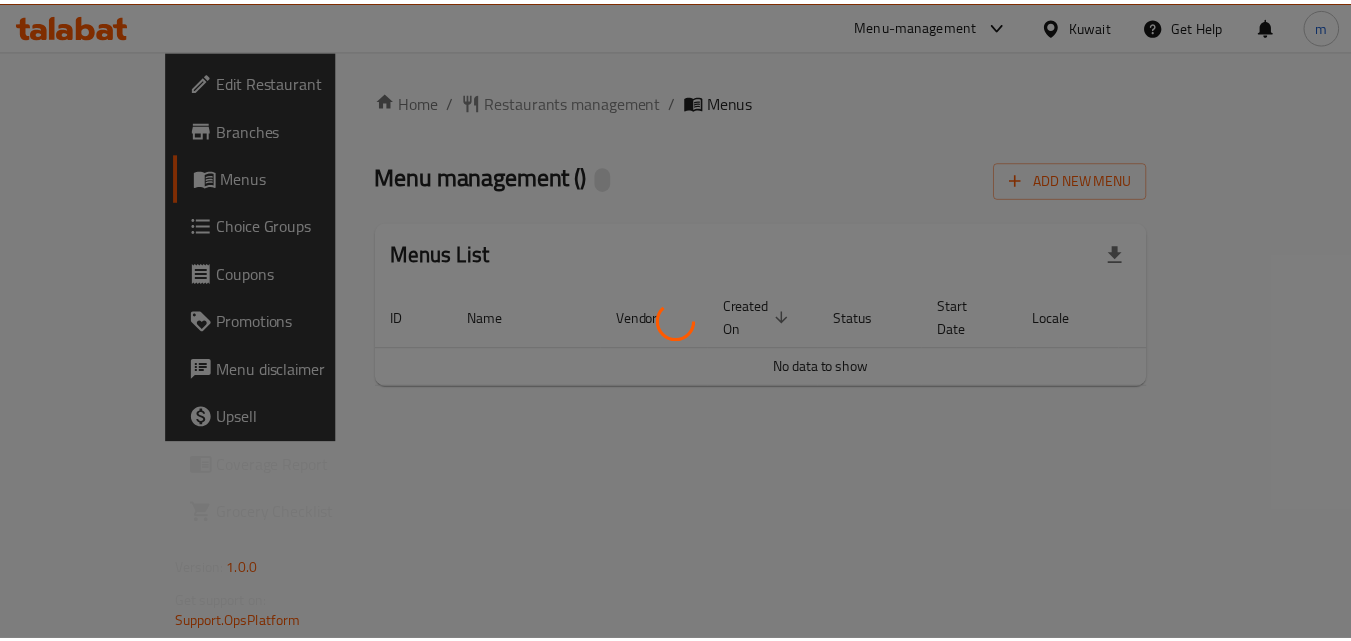 scroll, scrollTop: 0, scrollLeft: 0, axis: both 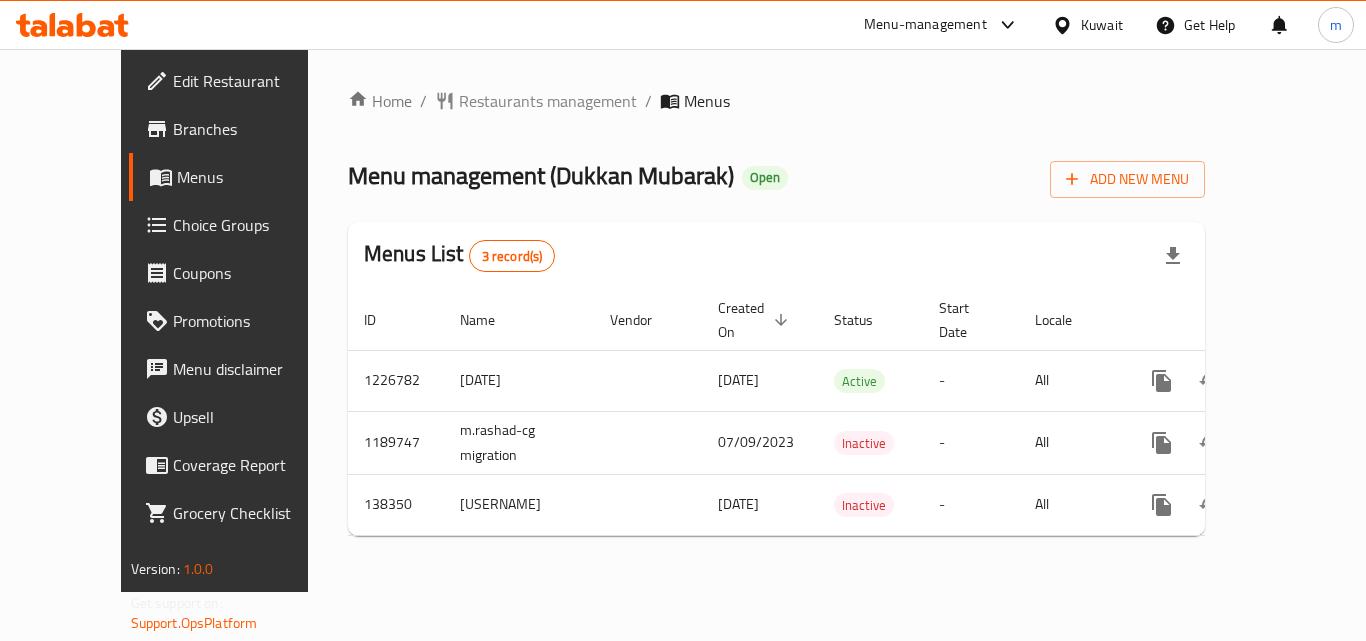 click on "Menu-management" at bounding box center (925, 25) 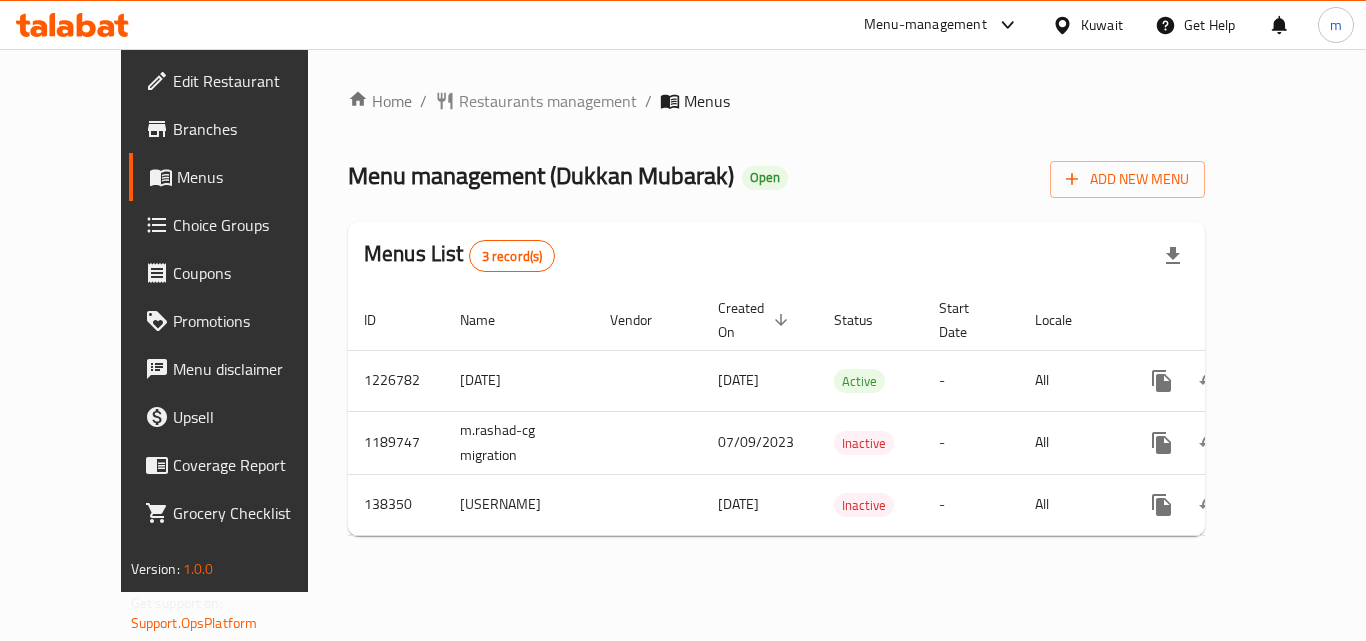 click 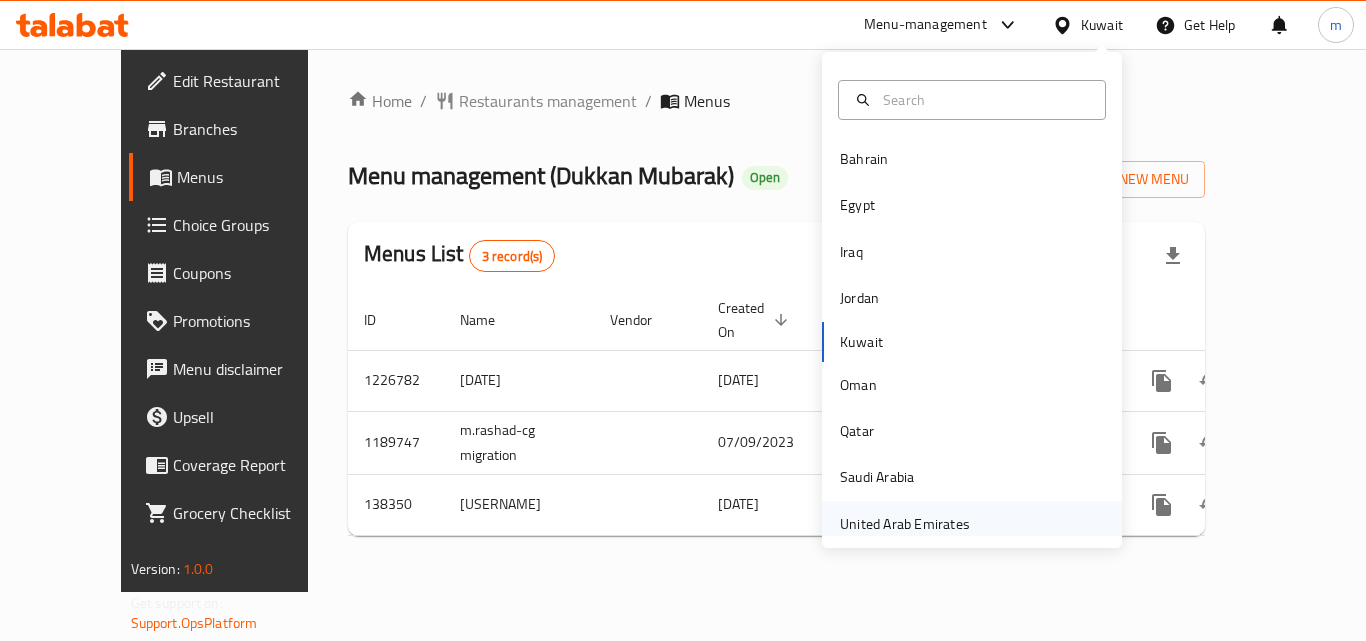 click on "United Arab Emirates" at bounding box center [905, 524] 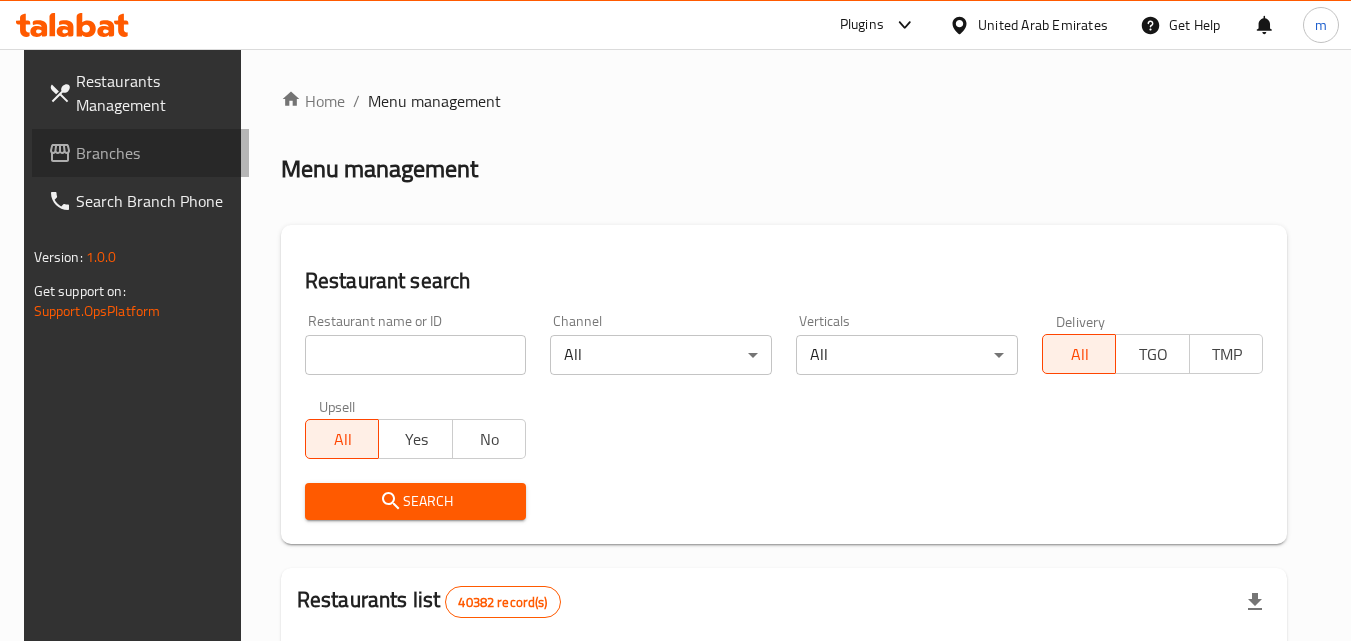 click 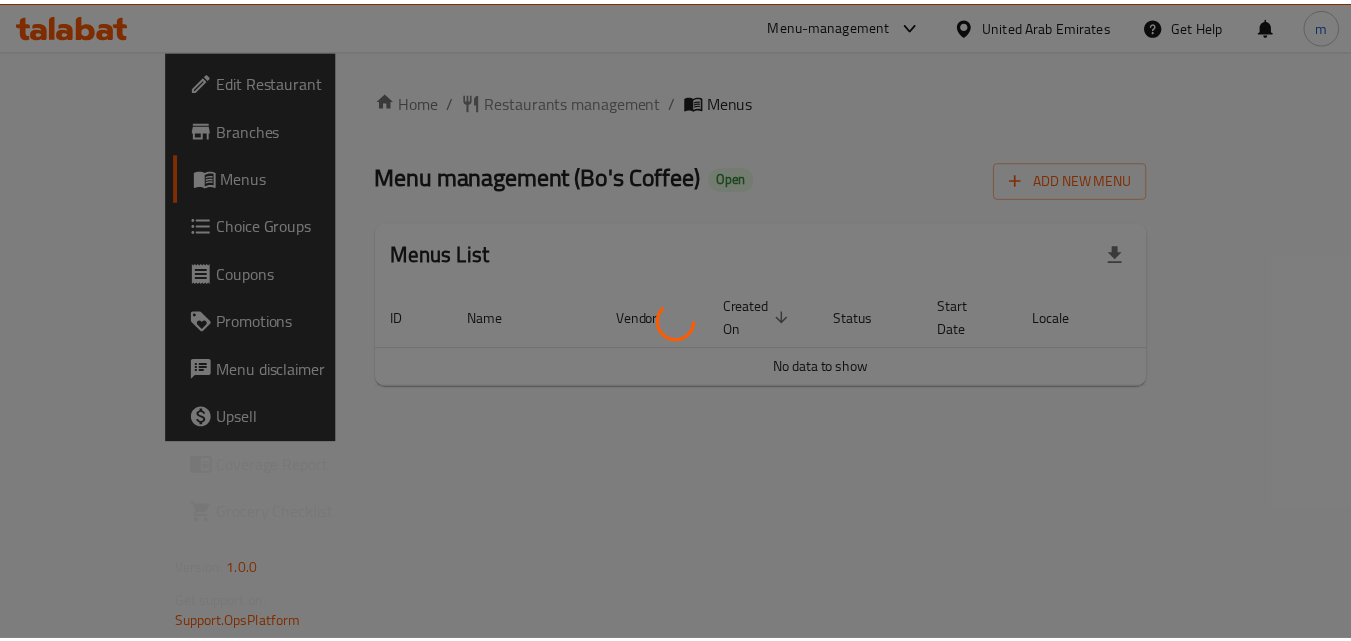 scroll, scrollTop: 0, scrollLeft: 0, axis: both 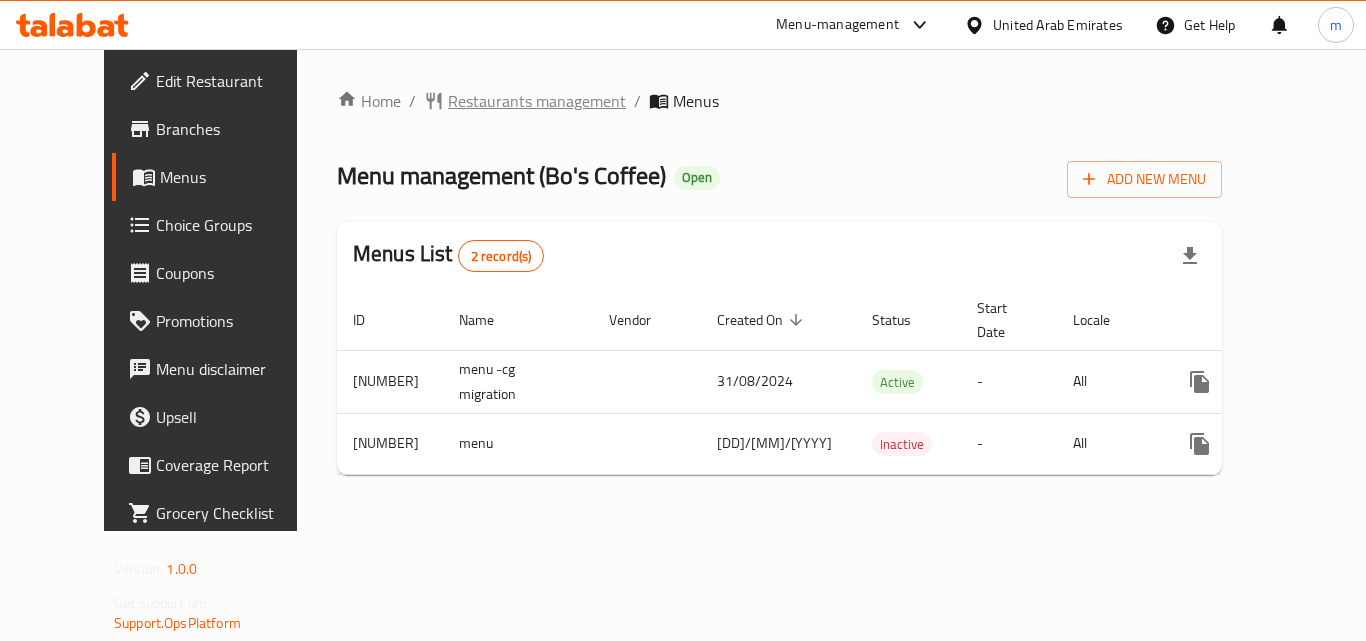 click on "Restaurants management" at bounding box center (537, 101) 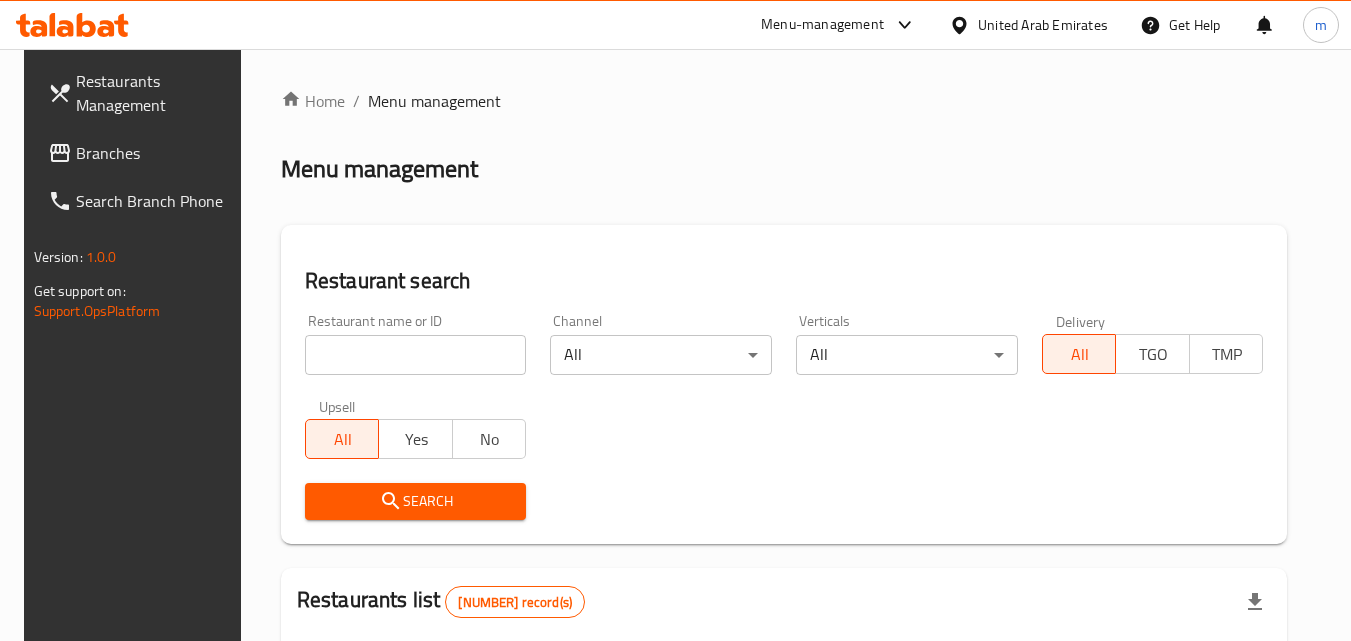 click at bounding box center [416, 355] 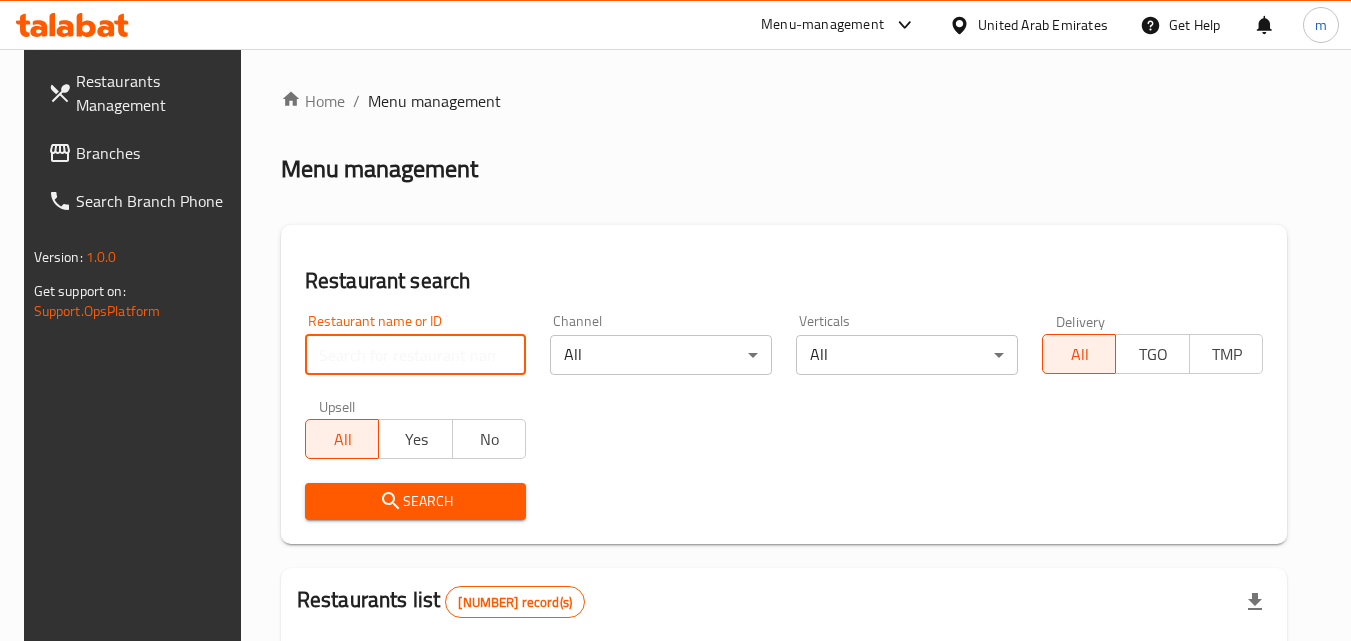 paste on "[NUMBER]" 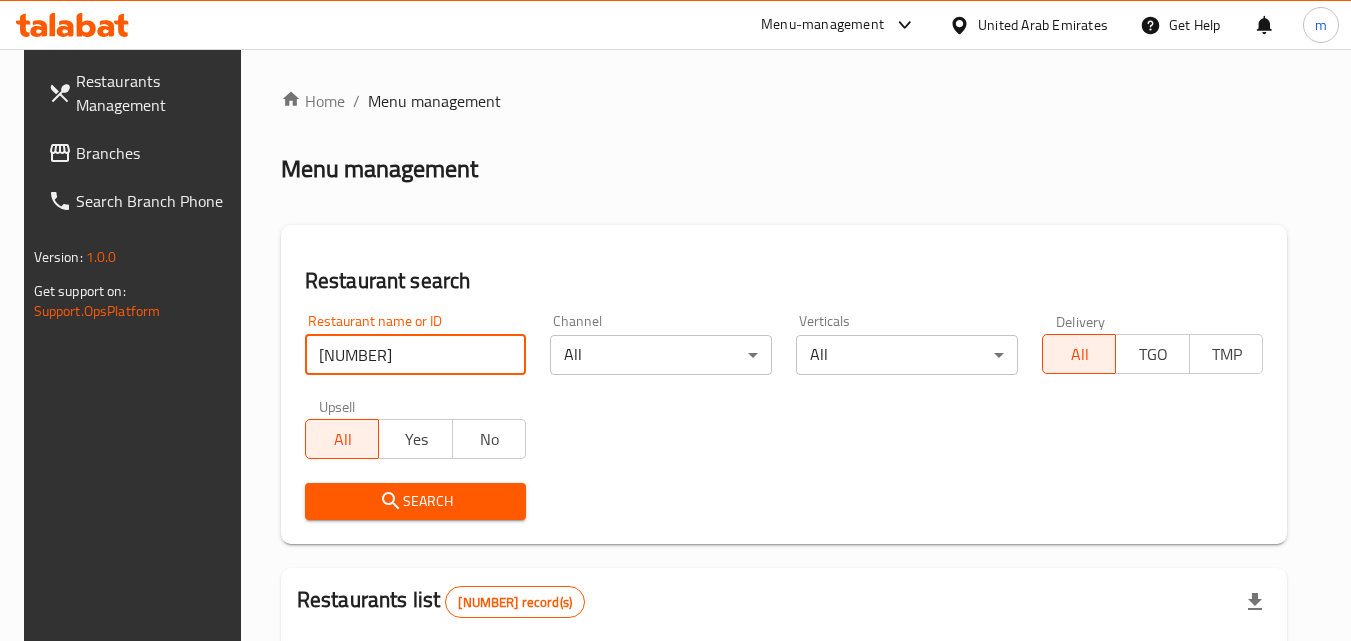 type on "[NUMBER]" 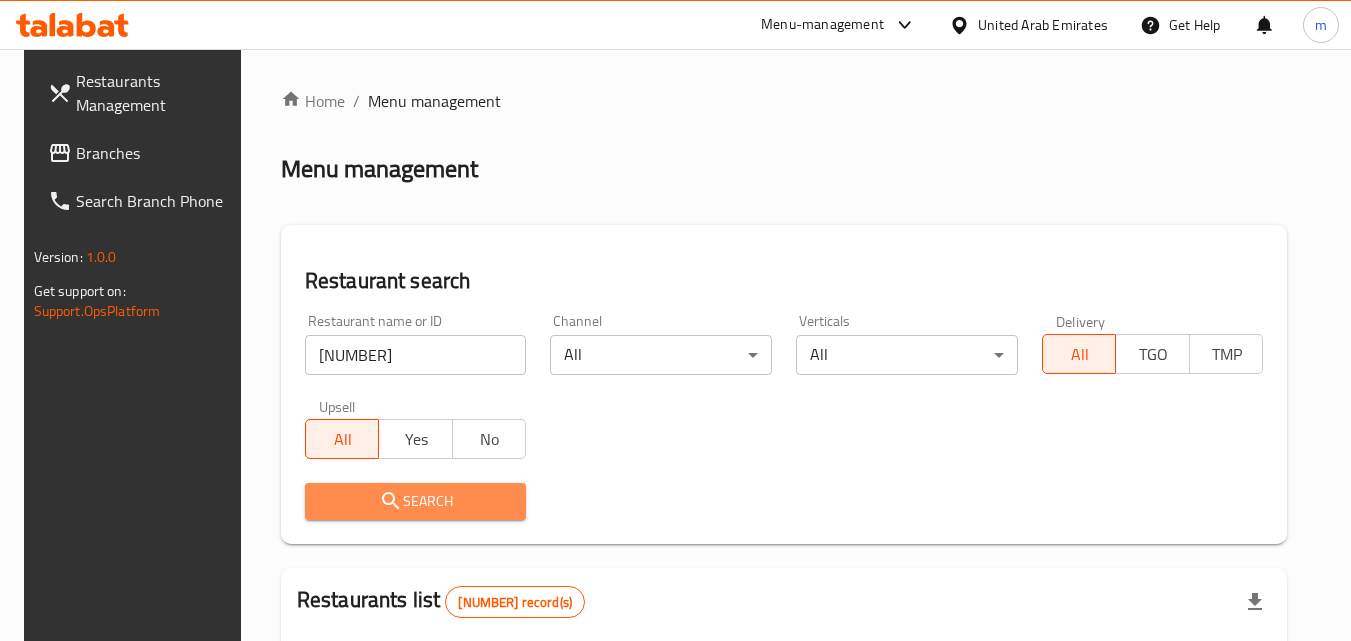 click on "Search" at bounding box center [416, 501] 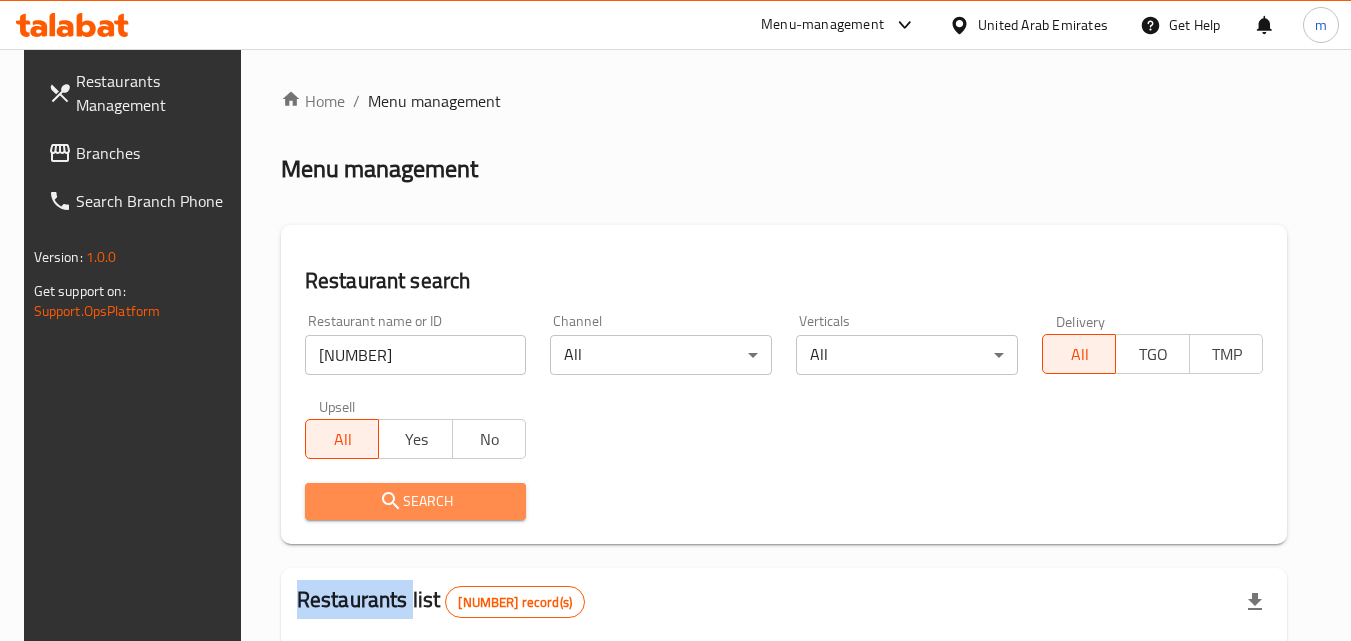 click at bounding box center (675, 320) 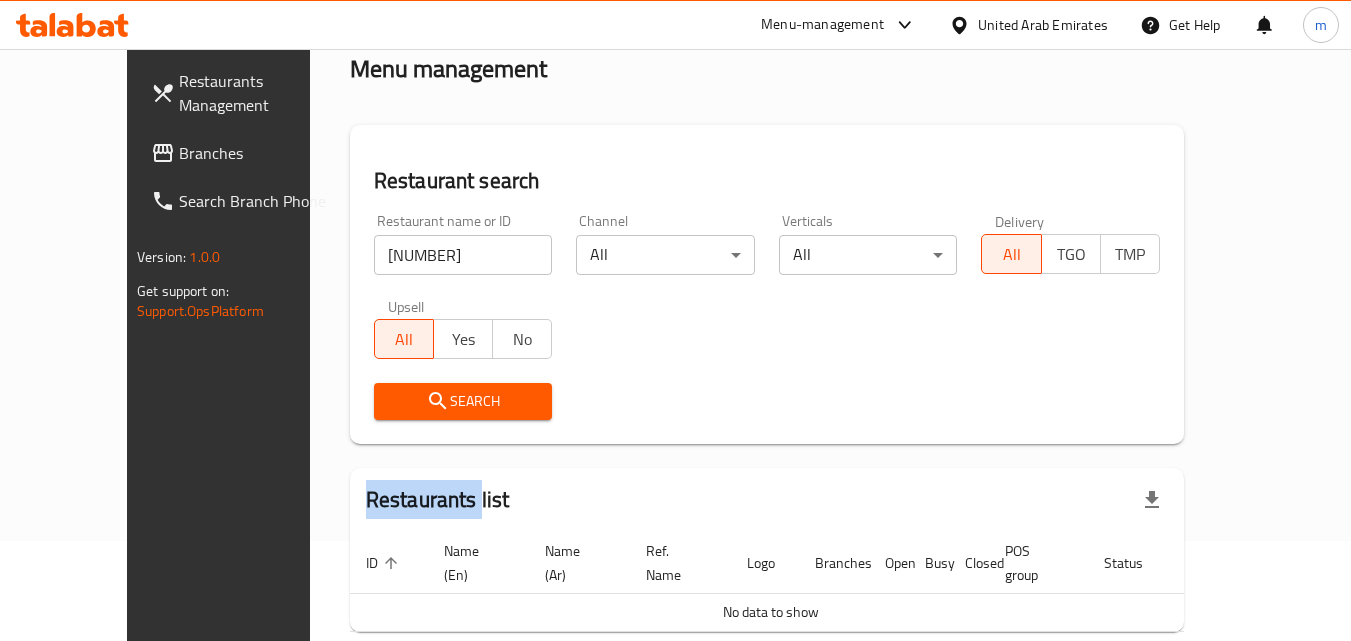 scroll, scrollTop: 176, scrollLeft: 0, axis: vertical 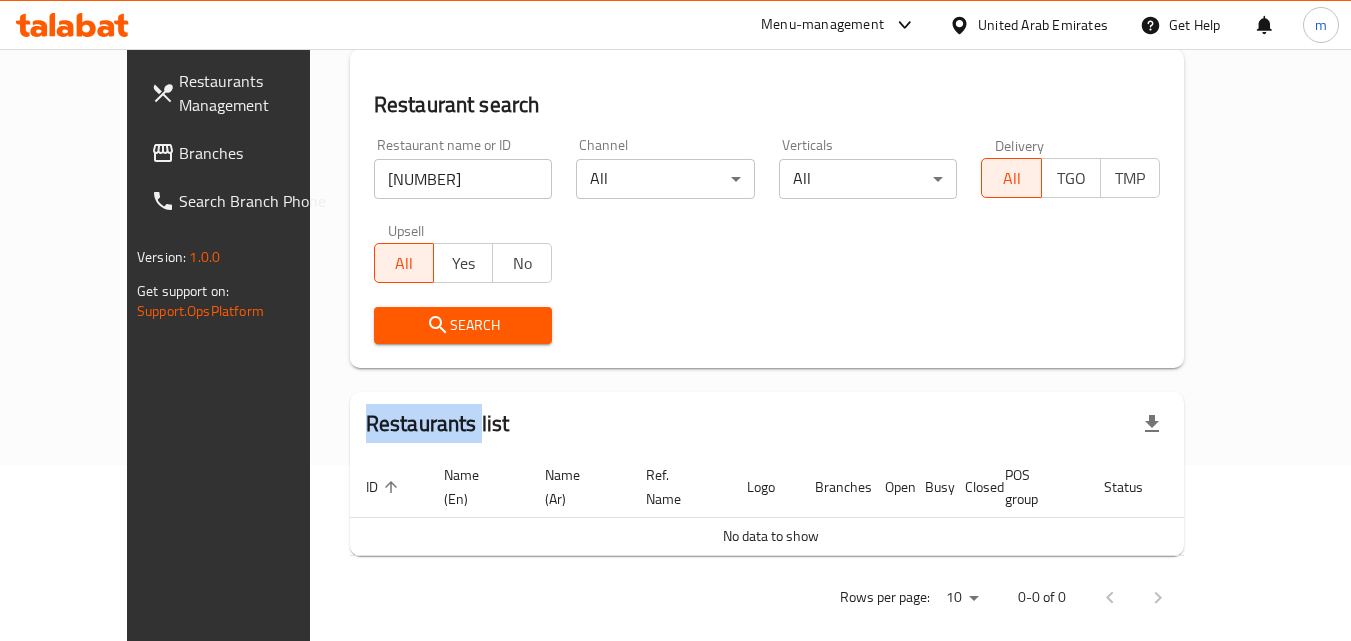 click 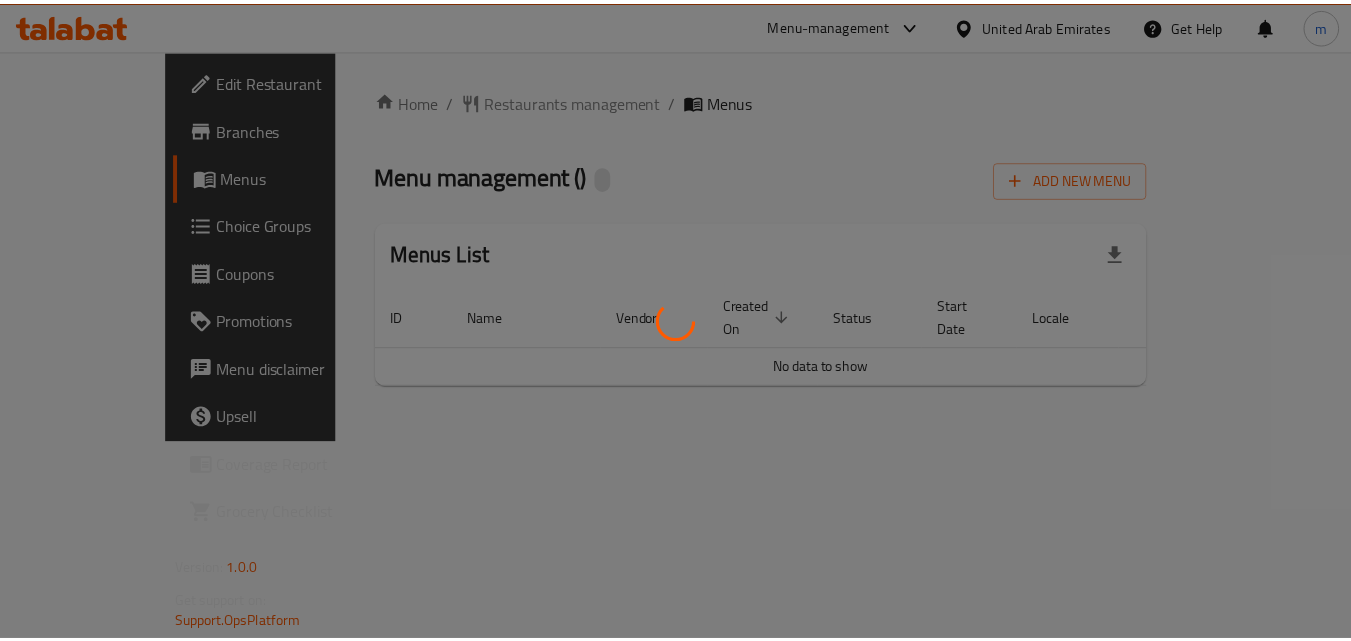 scroll, scrollTop: 0, scrollLeft: 0, axis: both 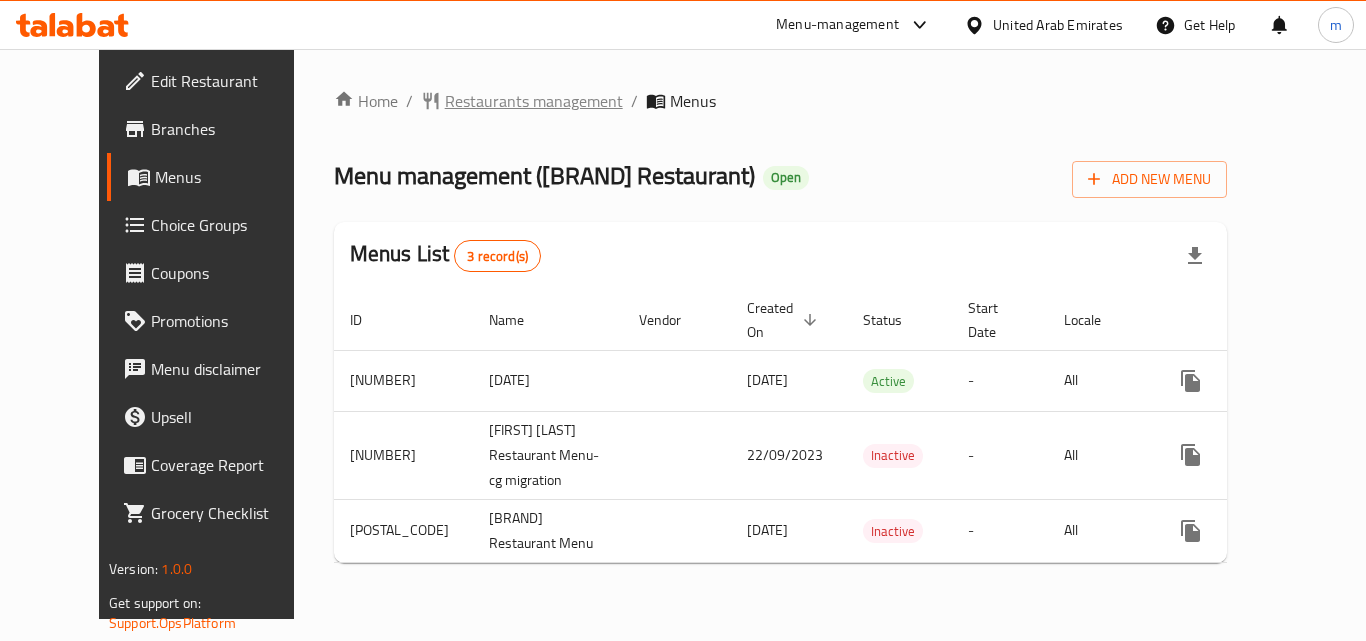 click on "Restaurants management" at bounding box center [534, 101] 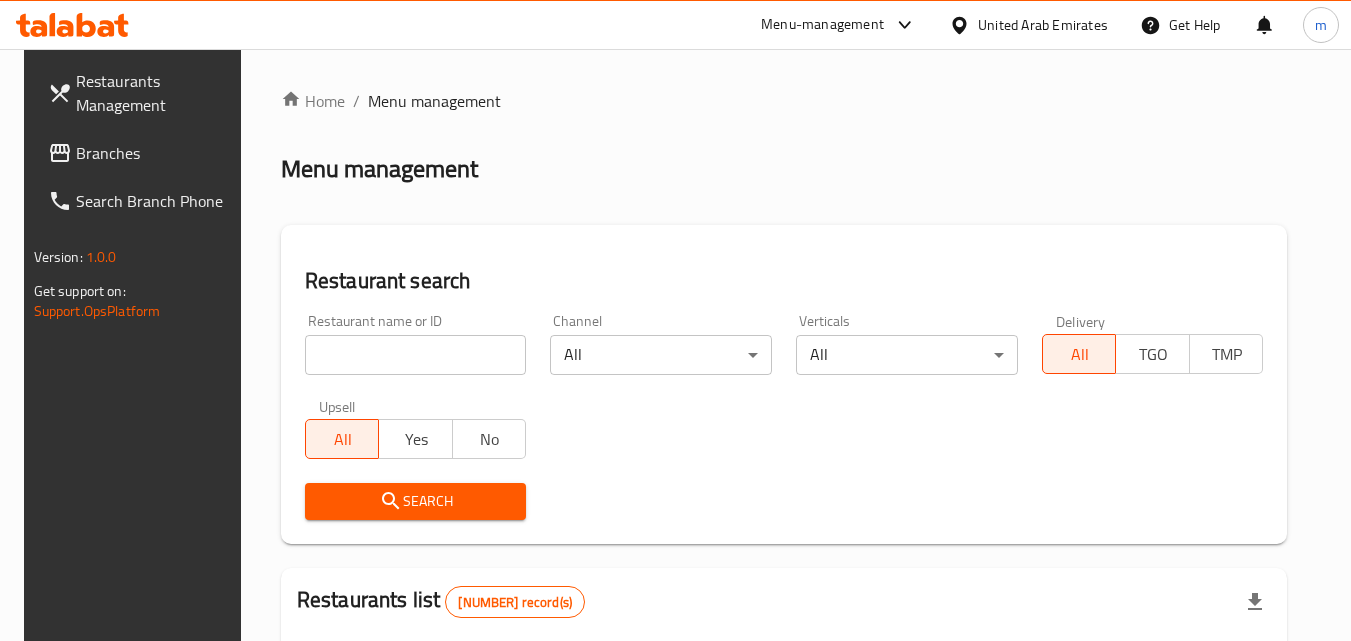 click at bounding box center (416, 355) 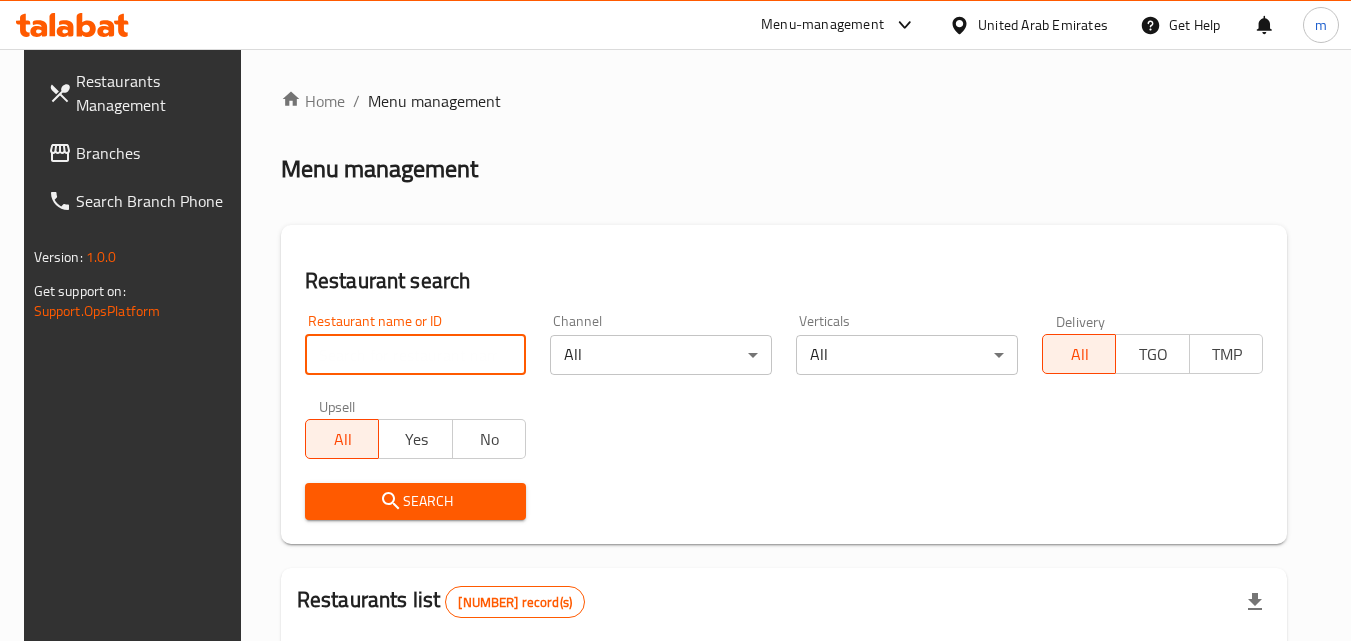 paste on "601782" 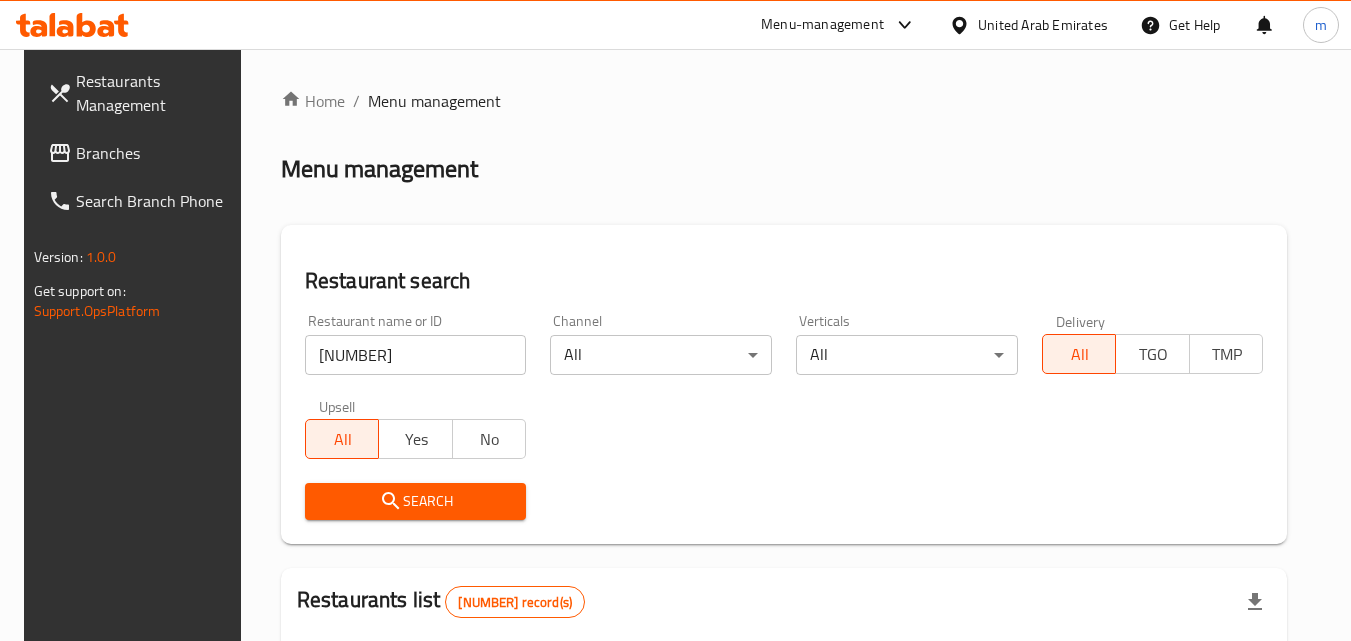 click on "Search" at bounding box center [416, 501] 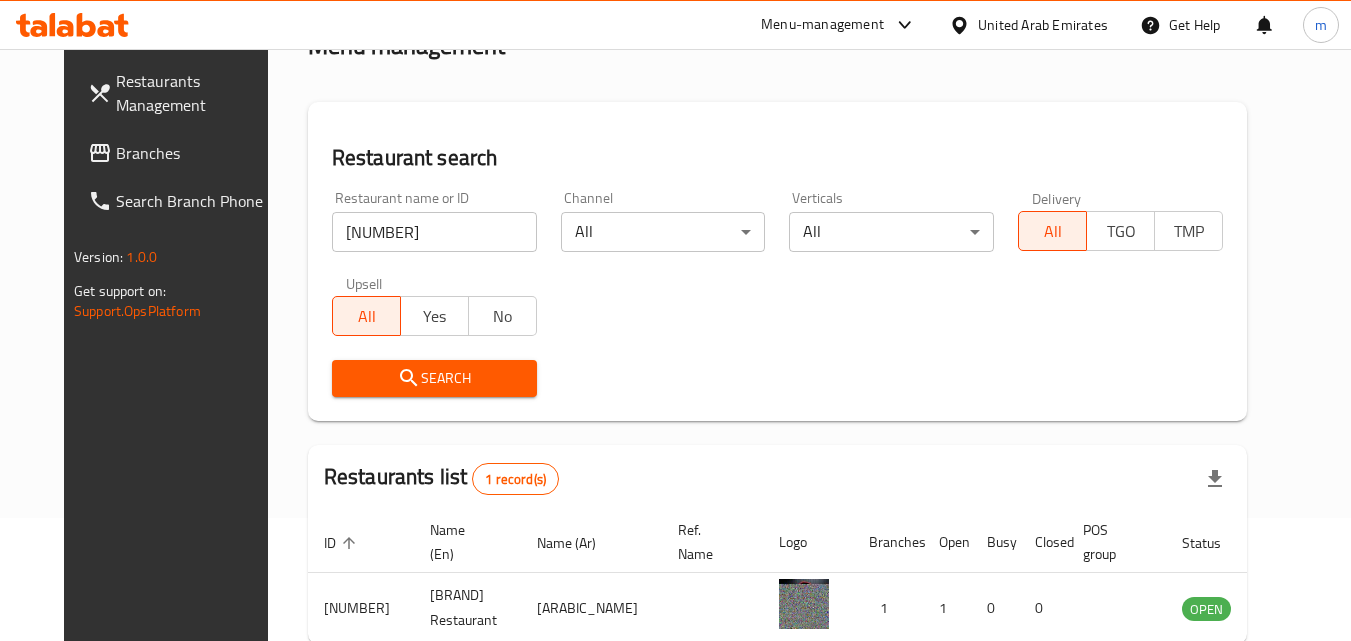 scroll, scrollTop: 234, scrollLeft: 0, axis: vertical 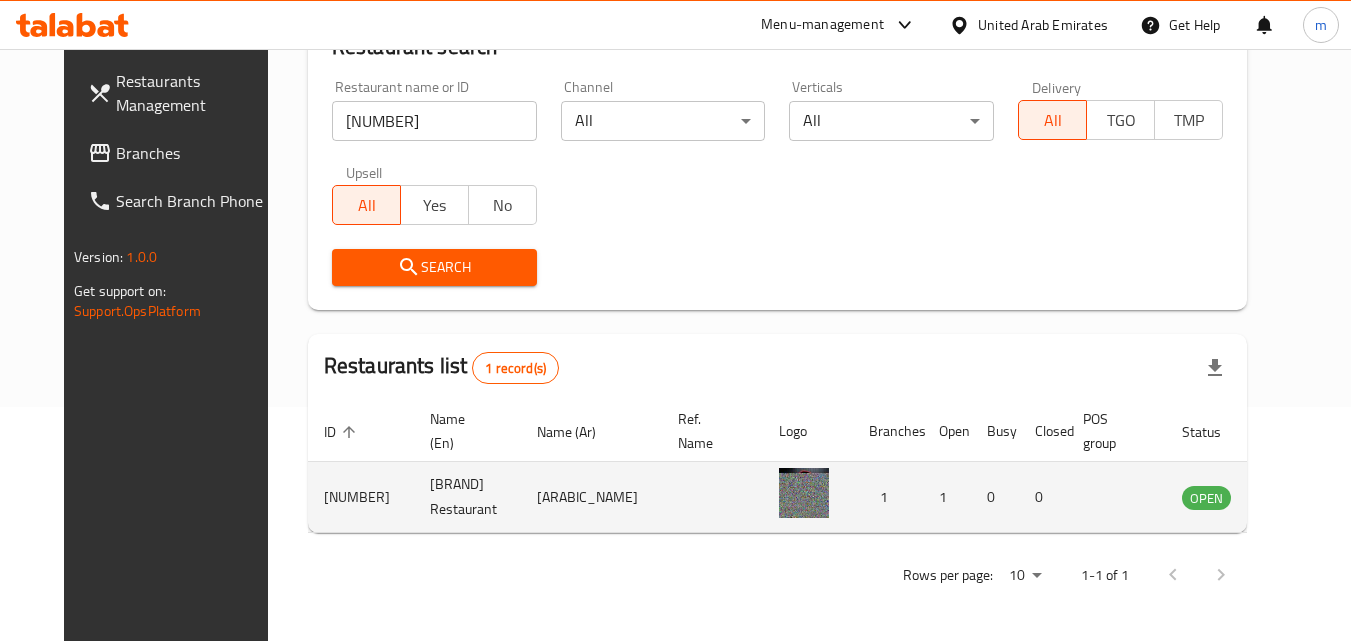 click at bounding box center (804, 493) 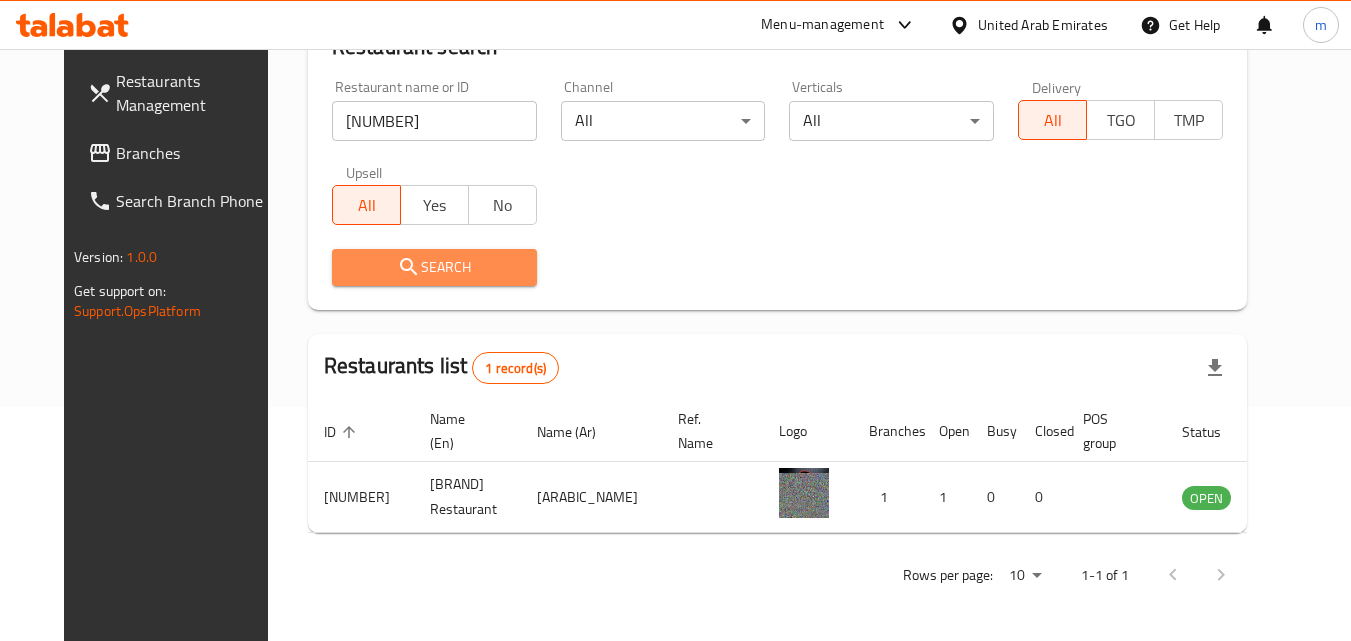 click on "Search" at bounding box center [434, 267] 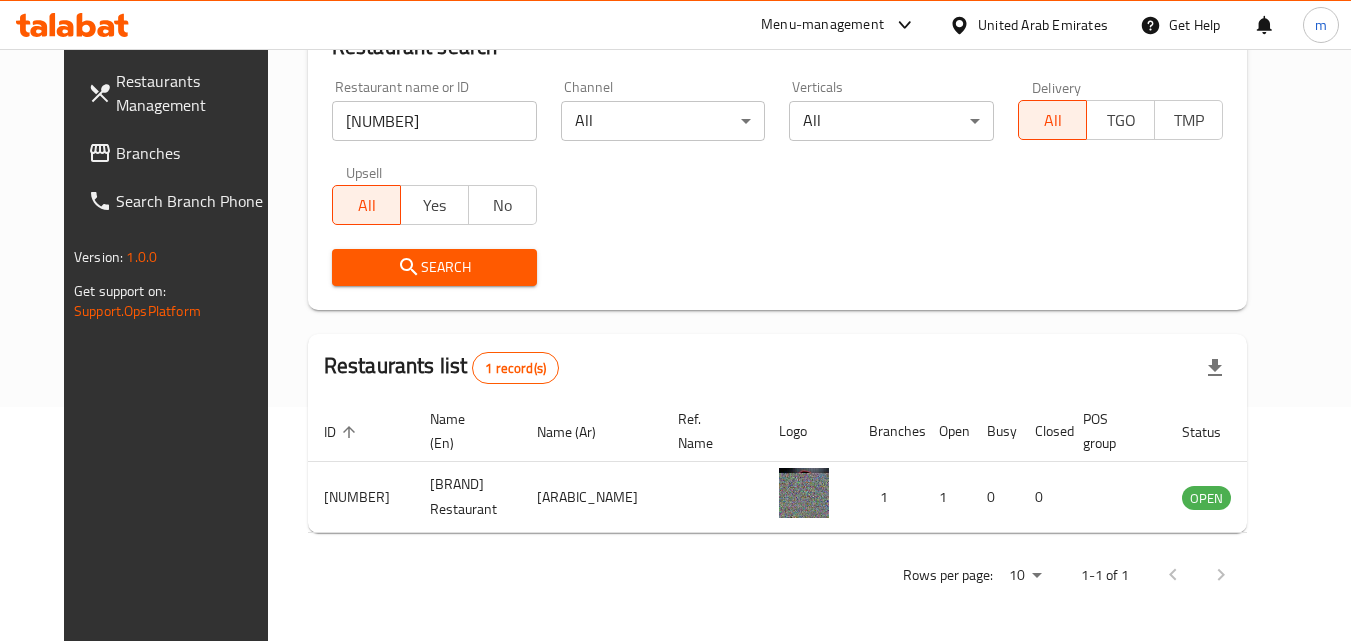 click on "Search" at bounding box center (434, 267) 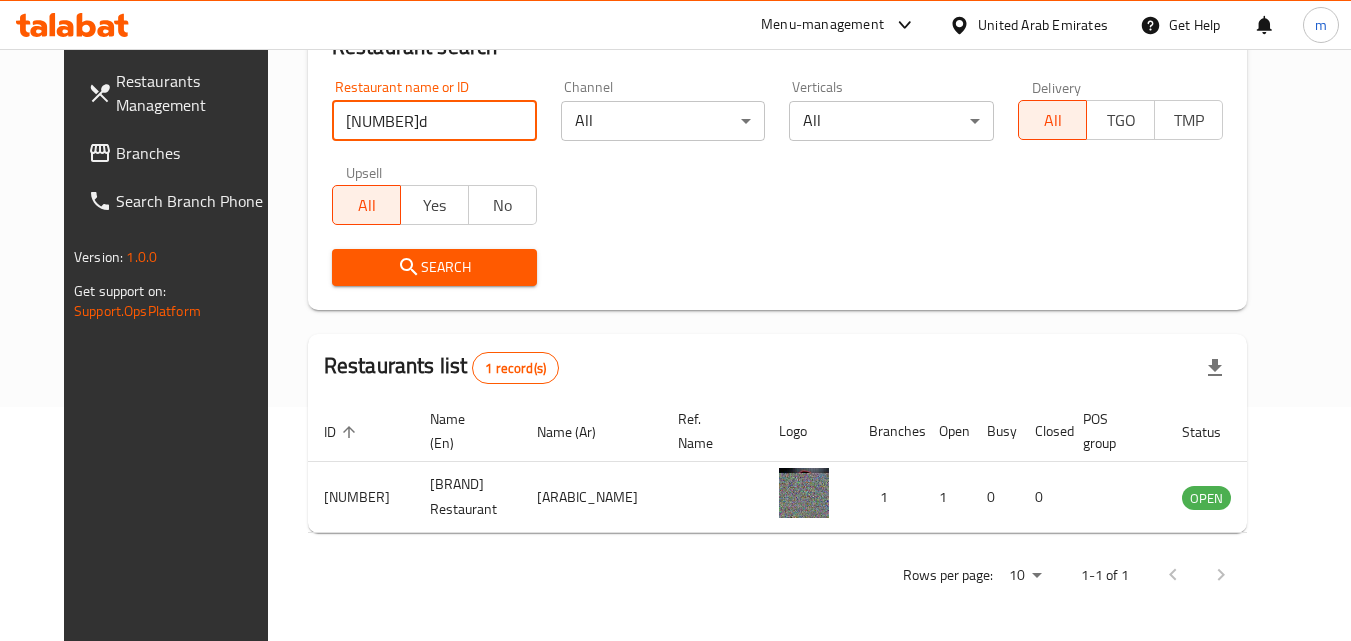 click on "Search" at bounding box center (434, 267) 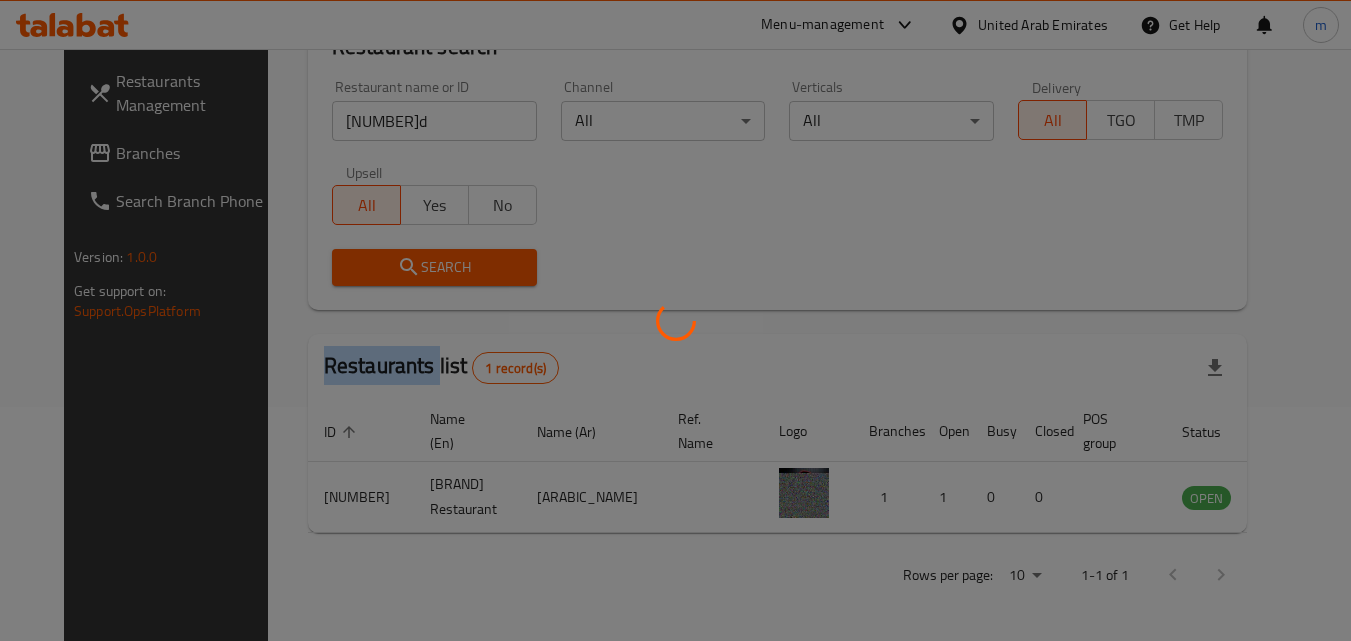 click at bounding box center (675, 320) 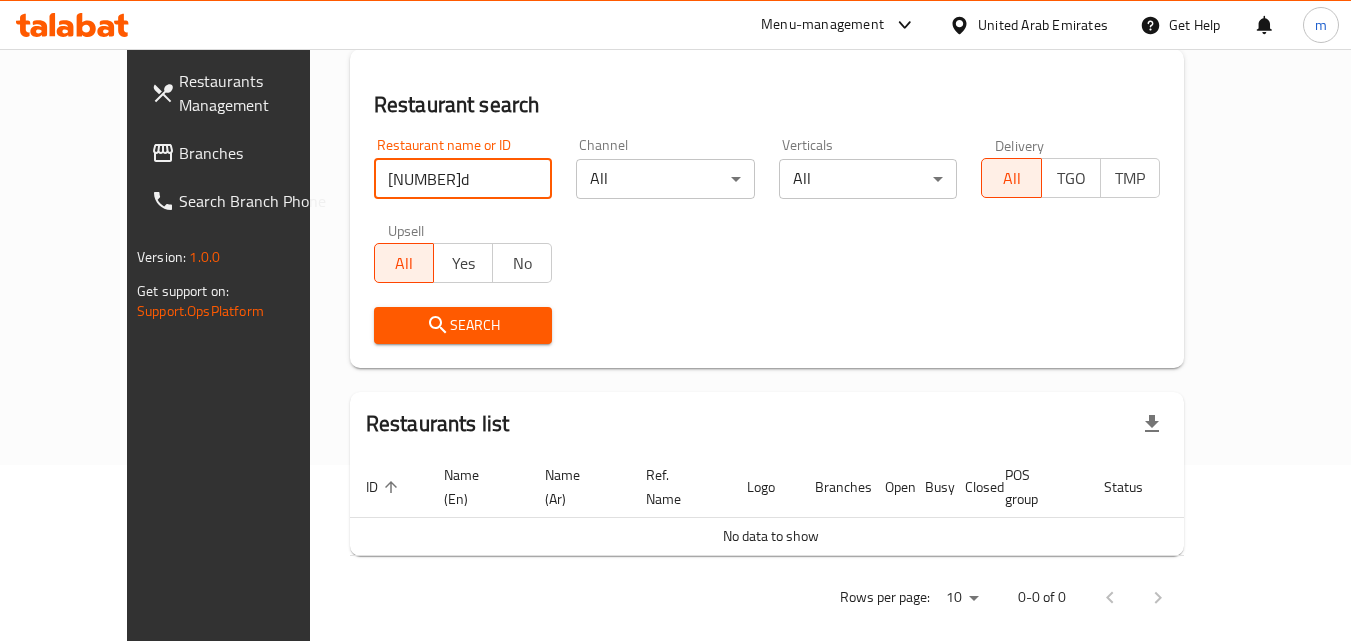 click on "601782d" at bounding box center (463, 179) 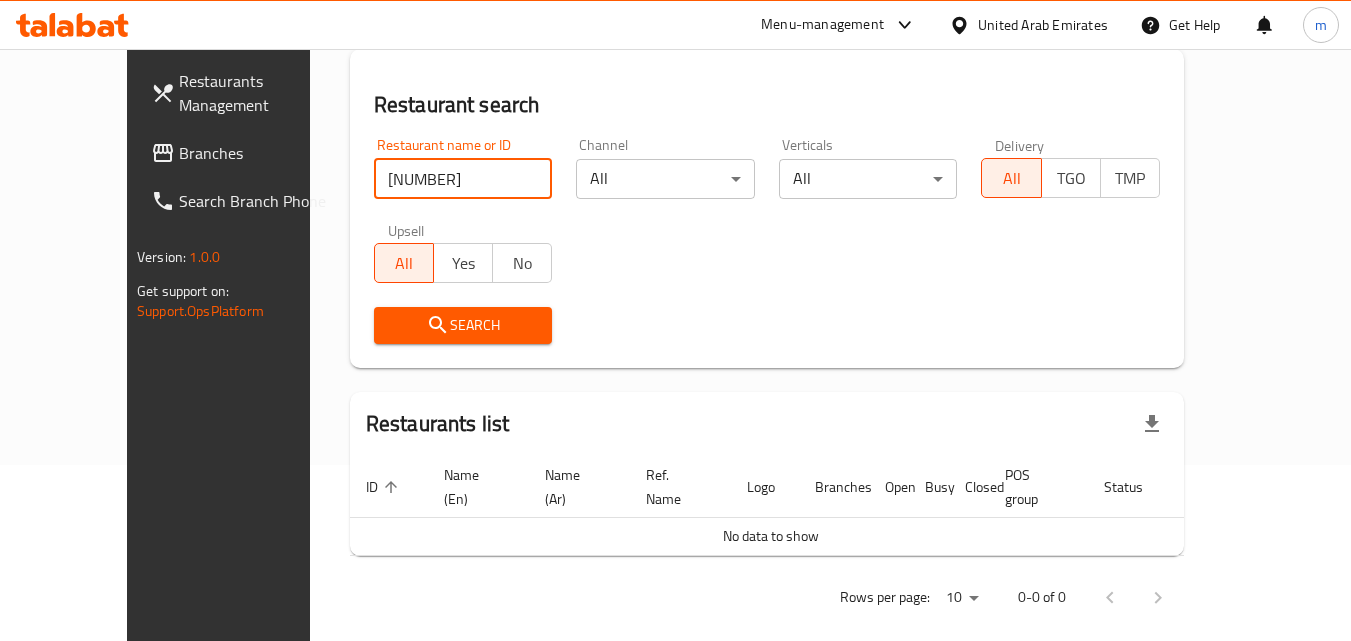 type on "601782" 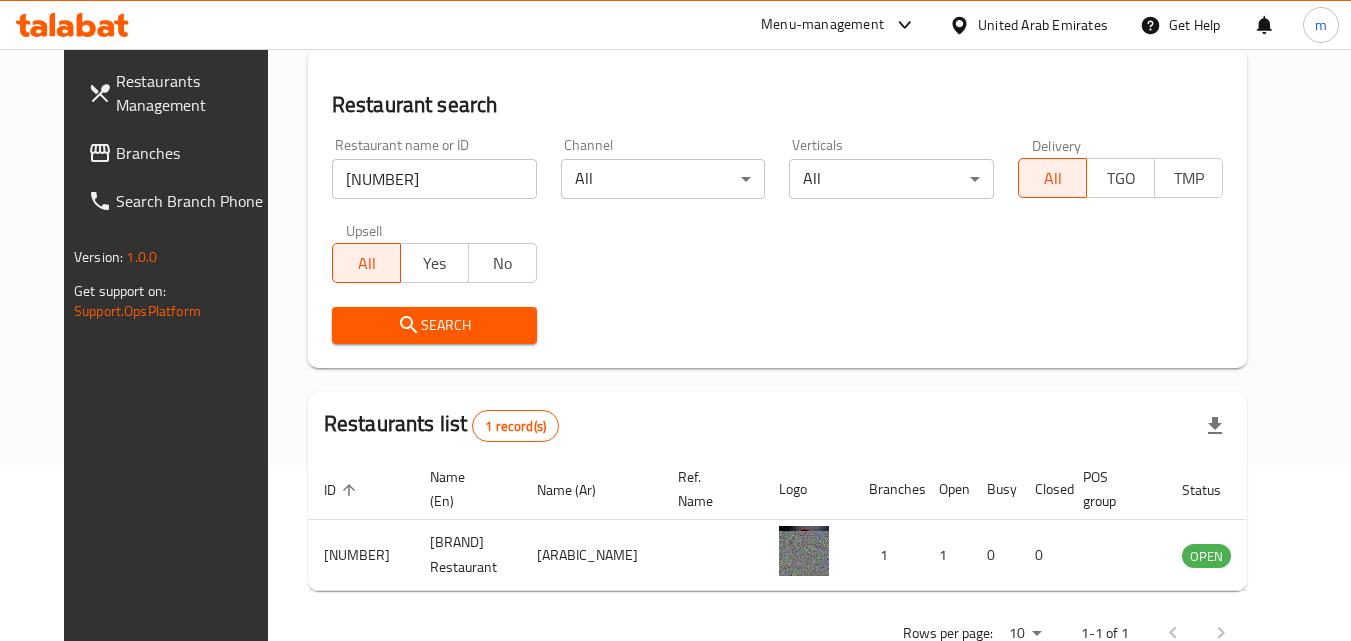 click on "Search" at bounding box center [434, 325] 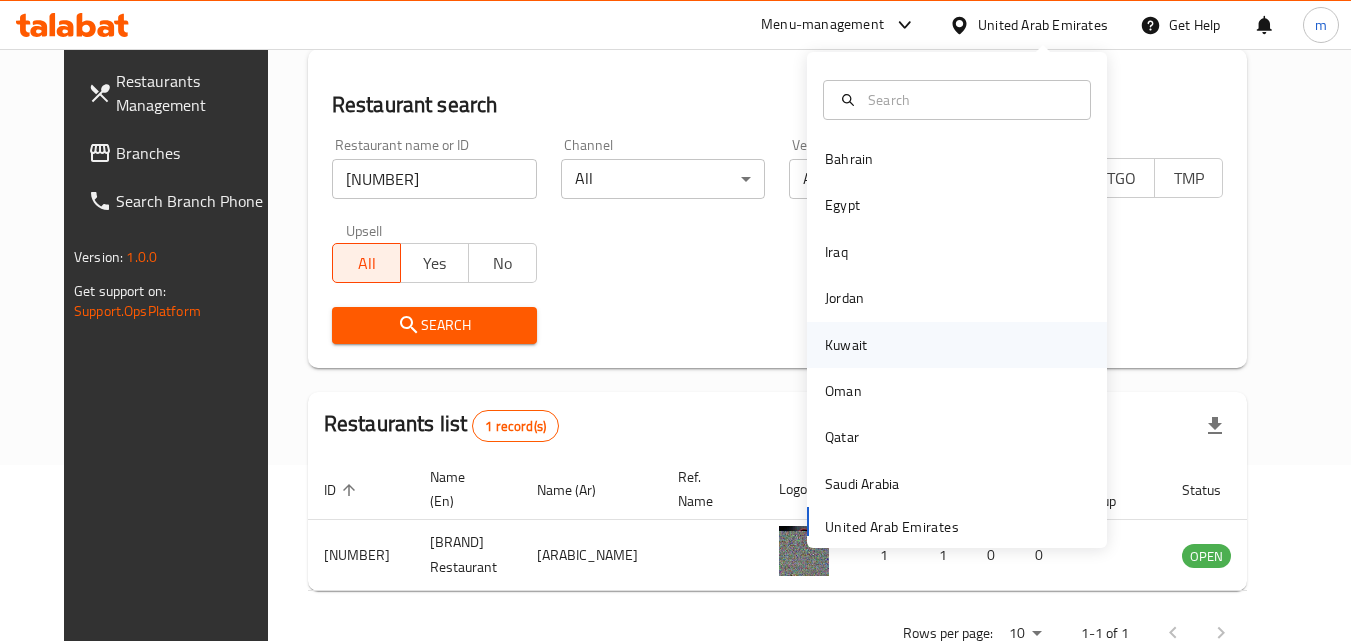 click on "Kuwait" at bounding box center (846, 345) 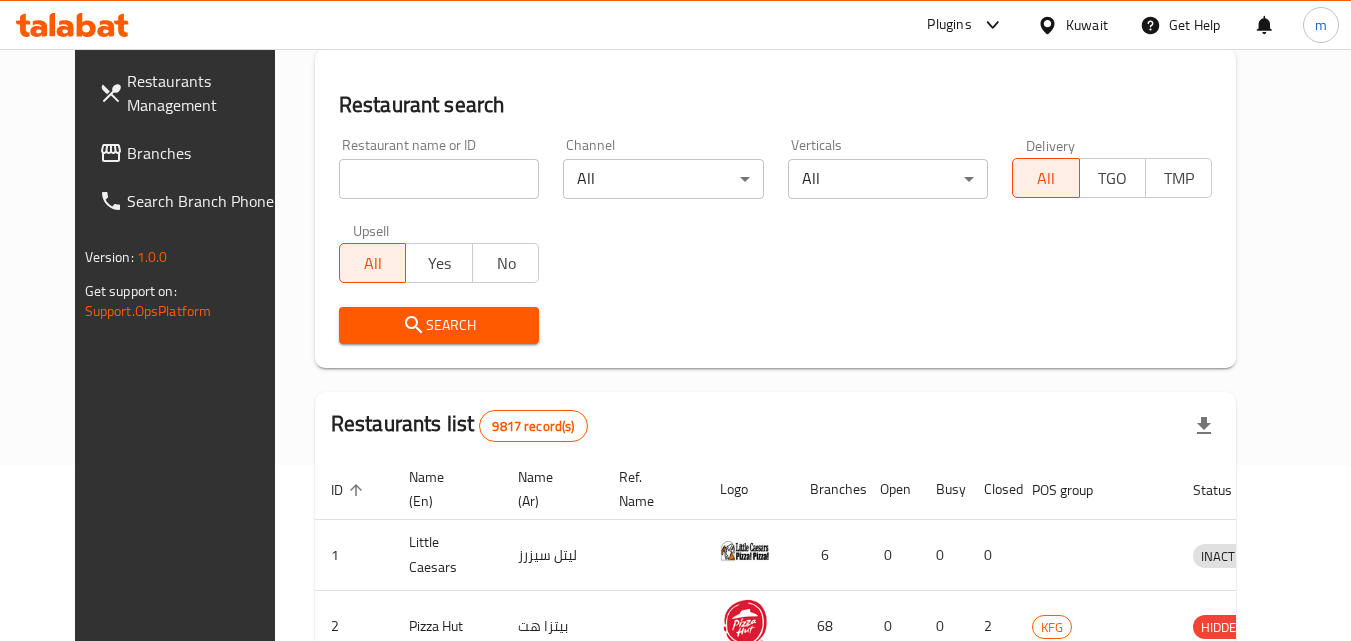 click on "Branches" at bounding box center [192, 153] 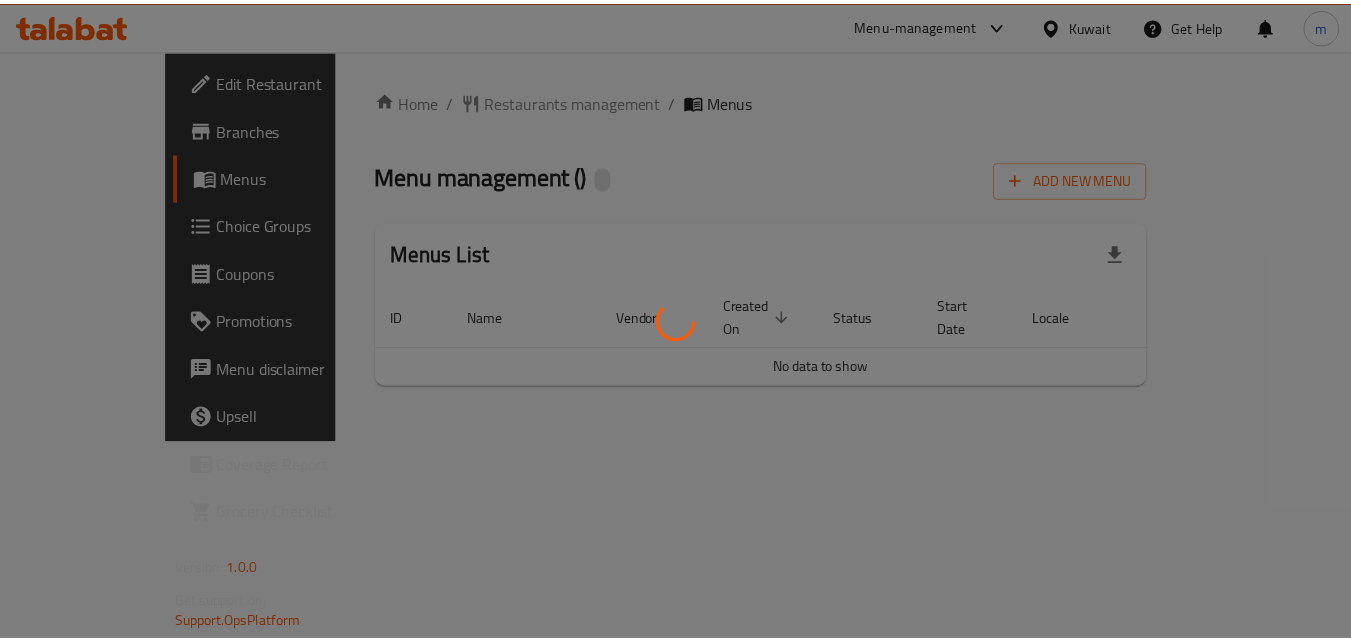 scroll, scrollTop: 0, scrollLeft: 0, axis: both 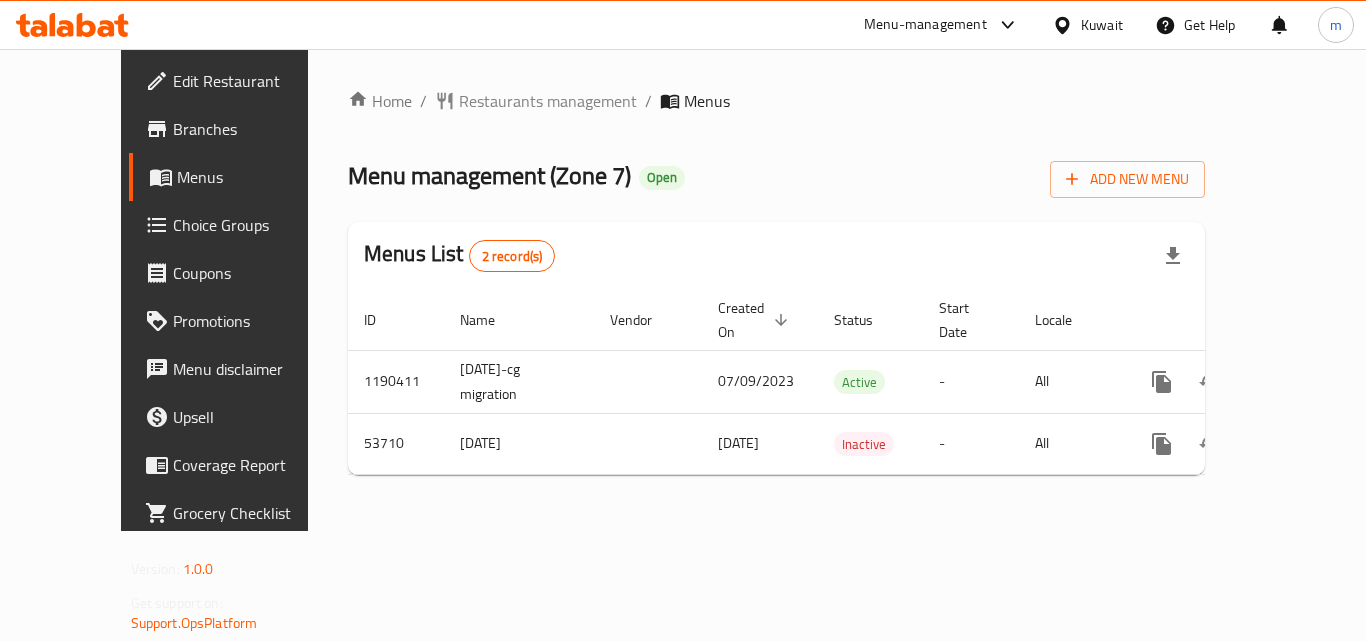 click on "Kuwait" at bounding box center (1102, 25) 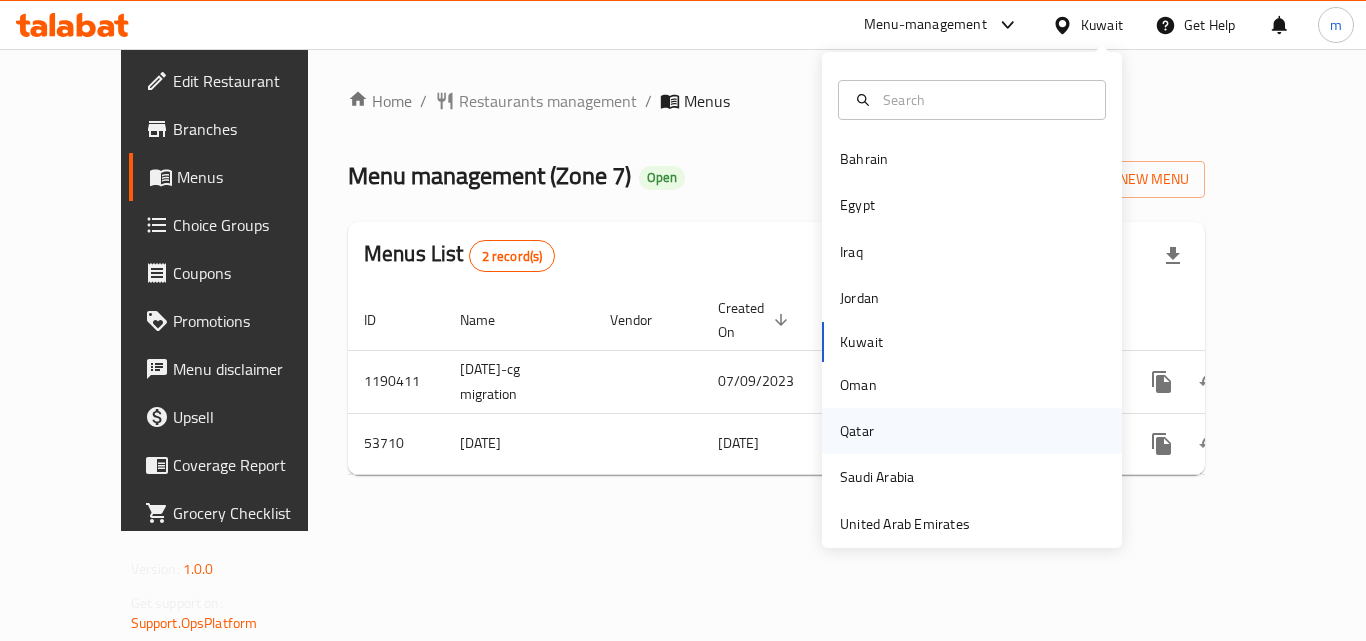 click on "Qatar" at bounding box center [857, 431] 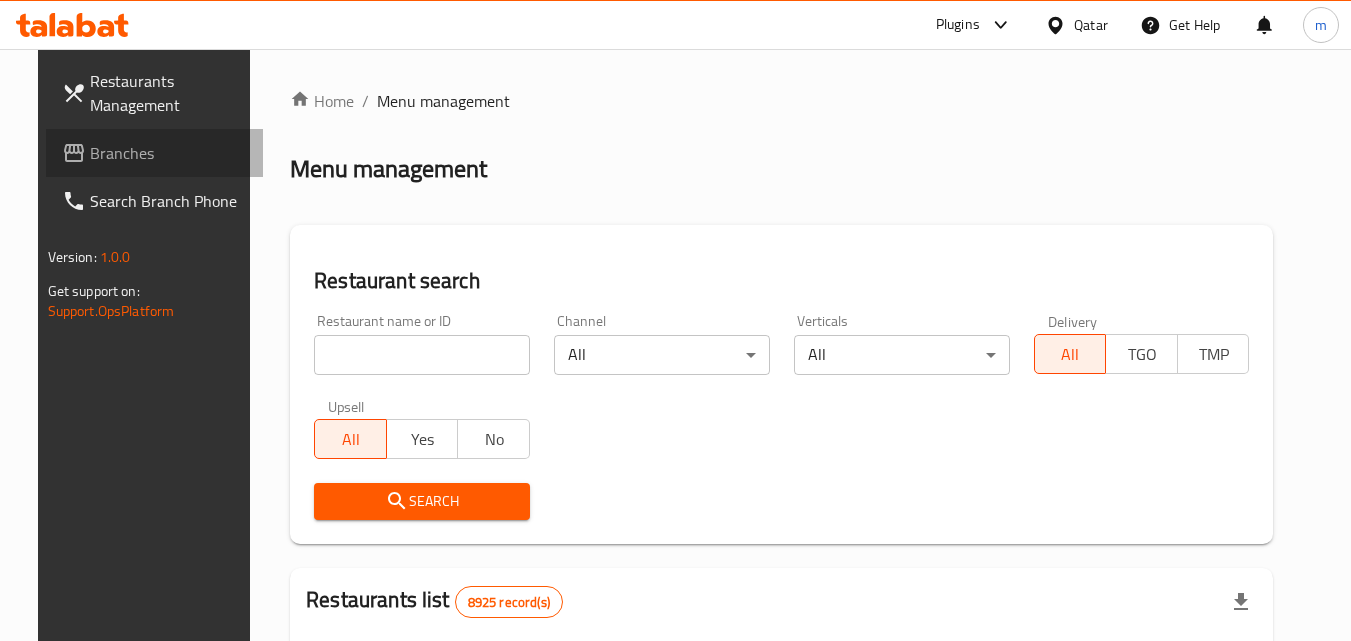 click on "Branches" at bounding box center [169, 153] 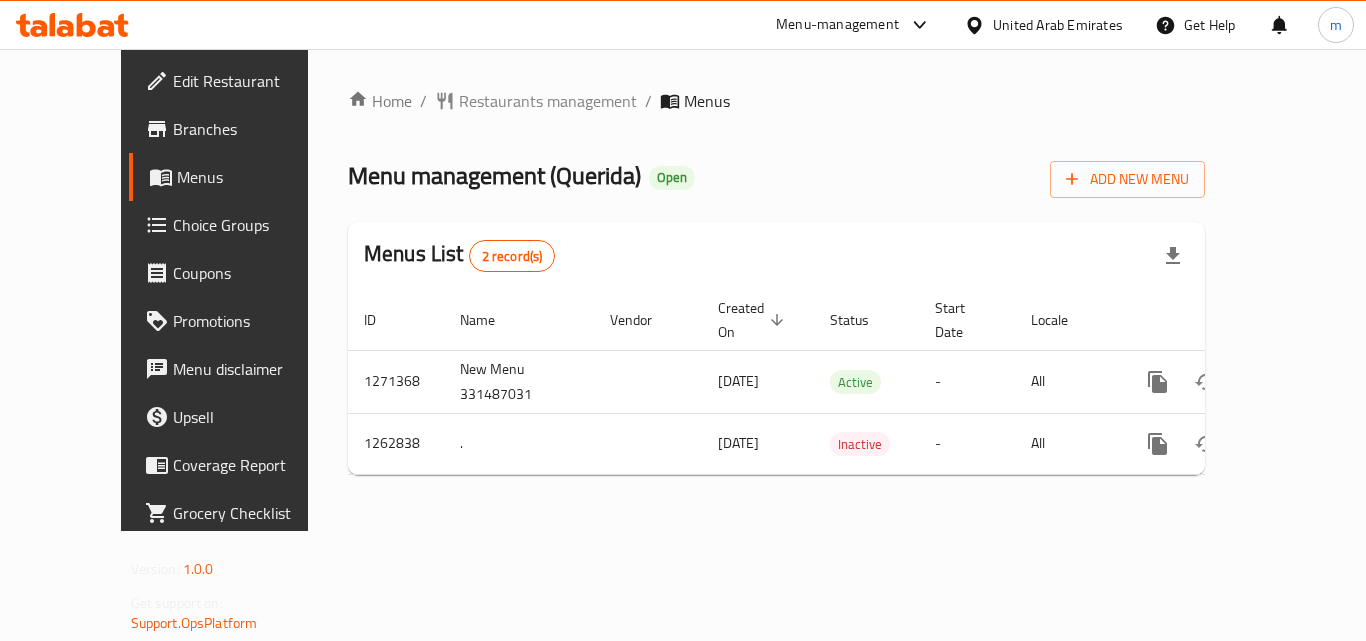 scroll, scrollTop: 0, scrollLeft: 0, axis: both 